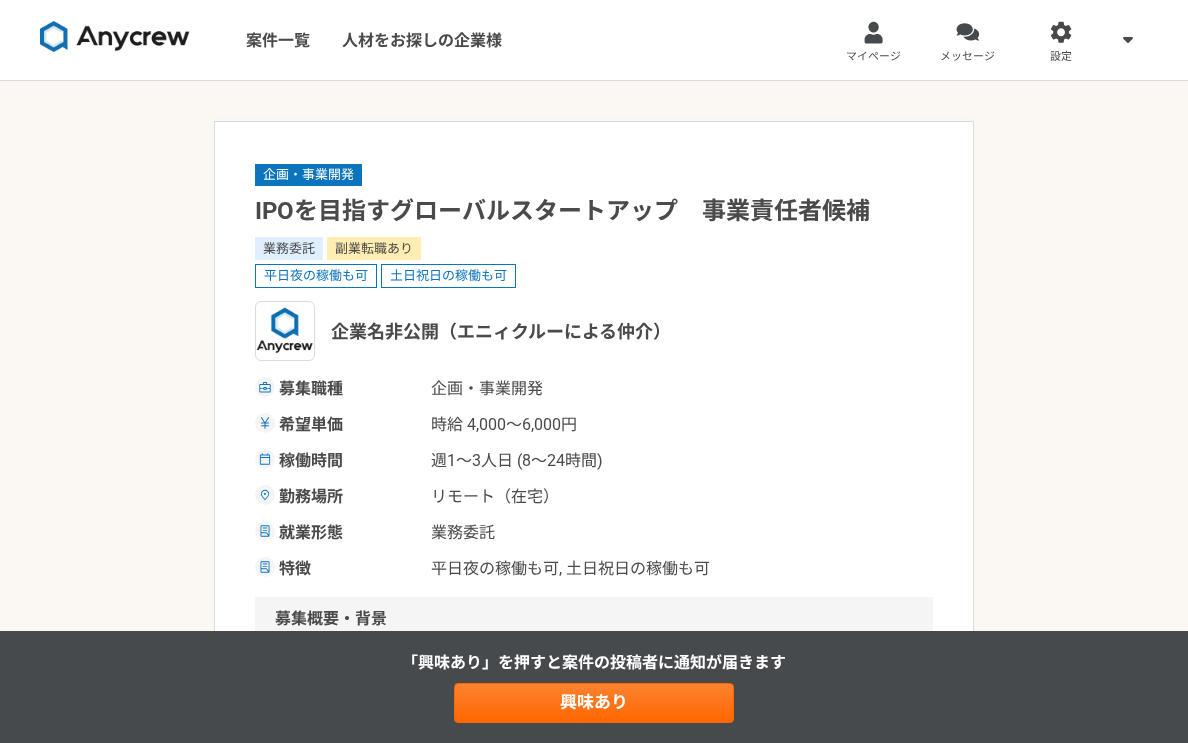 scroll, scrollTop: 0, scrollLeft: 0, axis: both 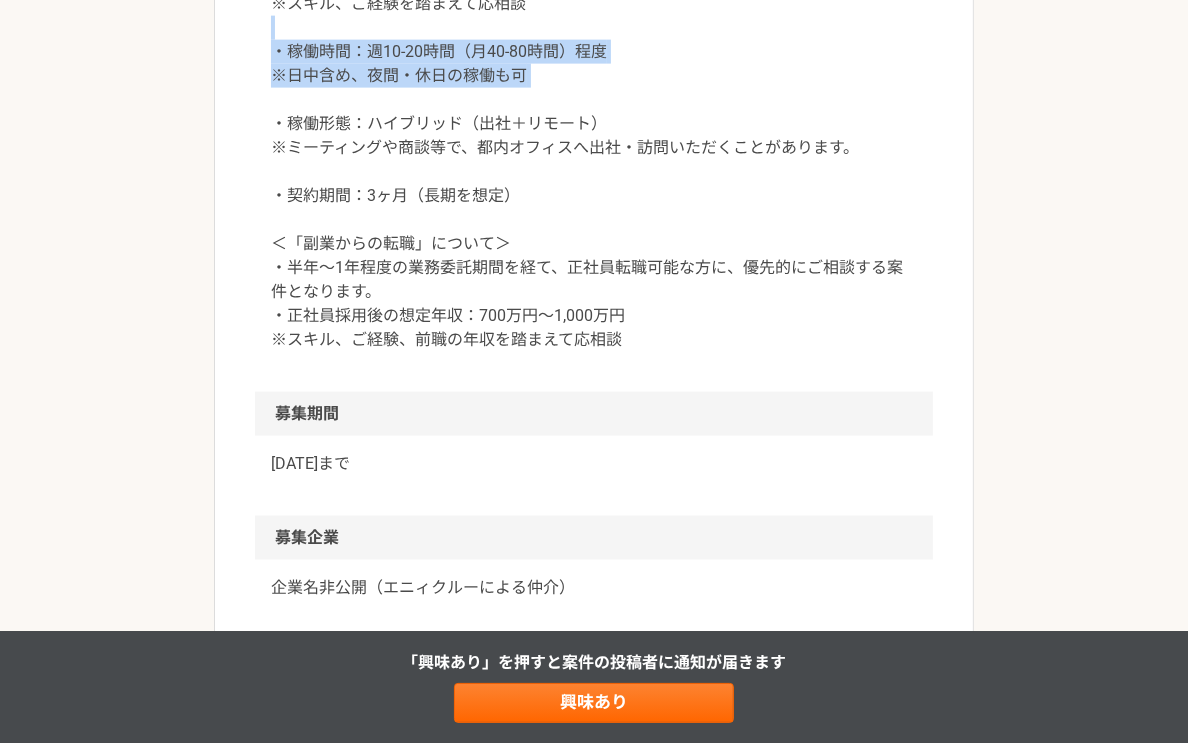 drag, startPoint x: 665, startPoint y: 306, endPoint x: 665, endPoint y: 250, distance: 56 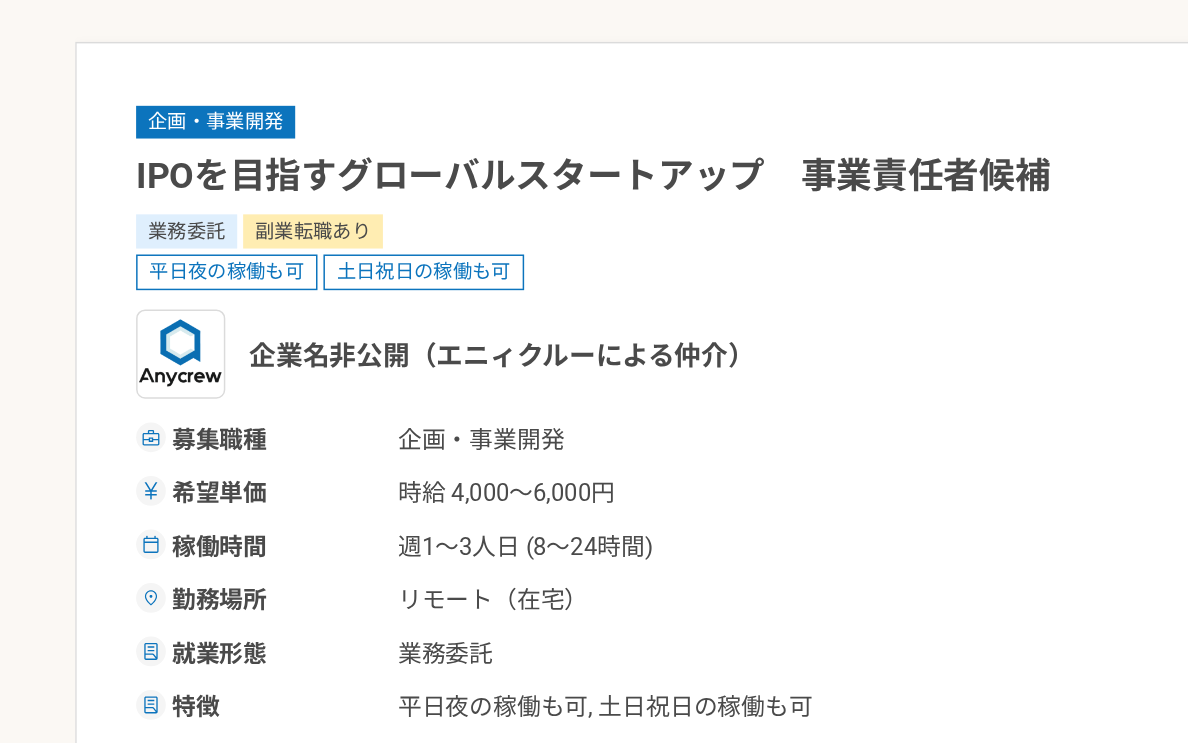 scroll, scrollTop: 0, scrollLeft: 0, axis: both 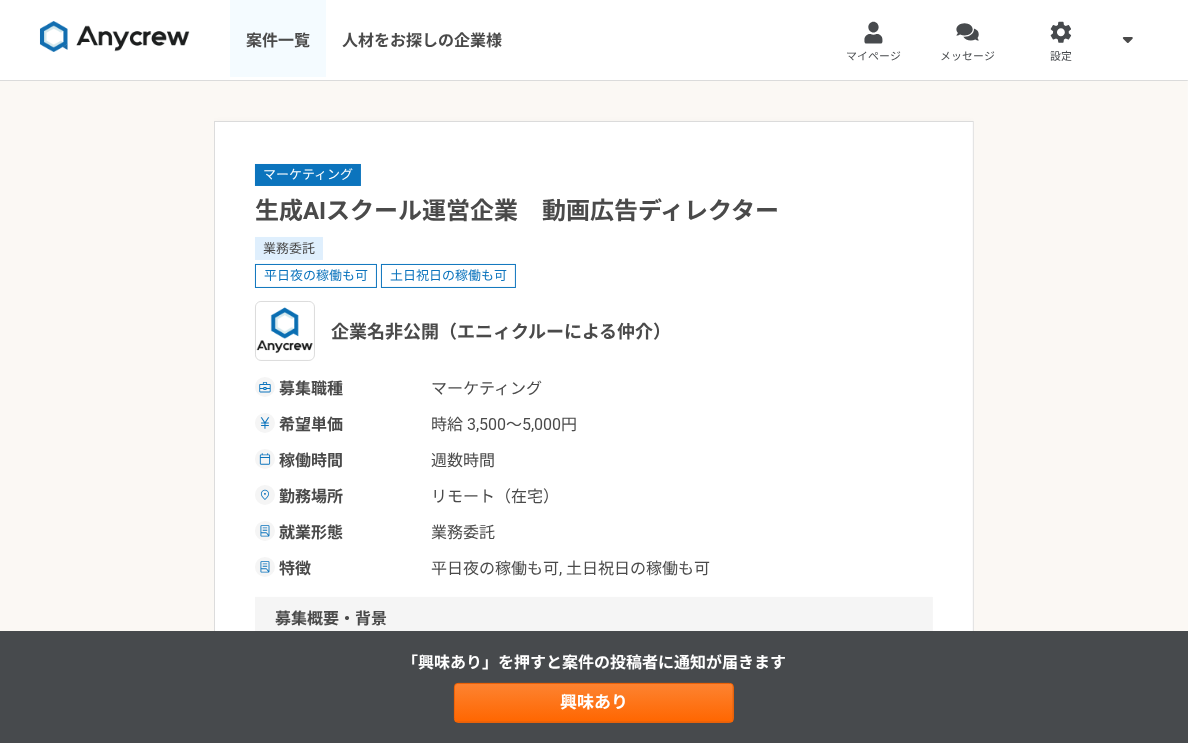 click on "案件一覧" at bounding box center (278, 40) 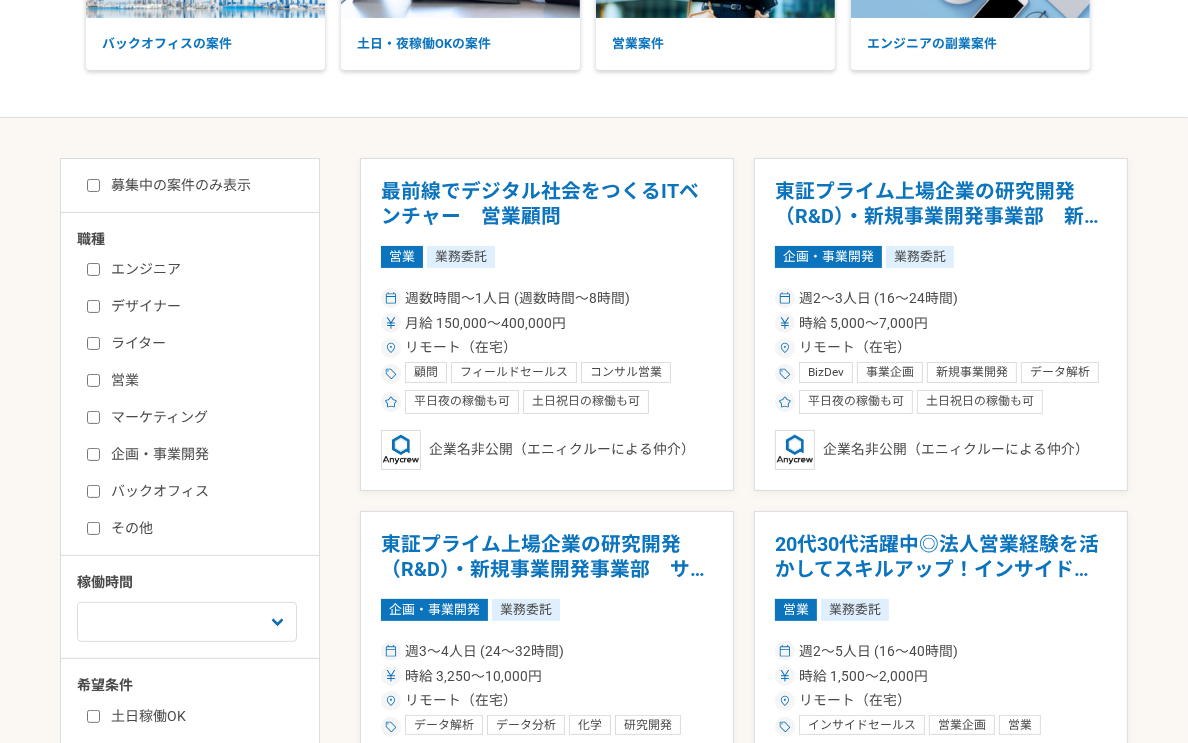 scroll, scrollTop: 242, scrollLeft: 0, axis: vertical 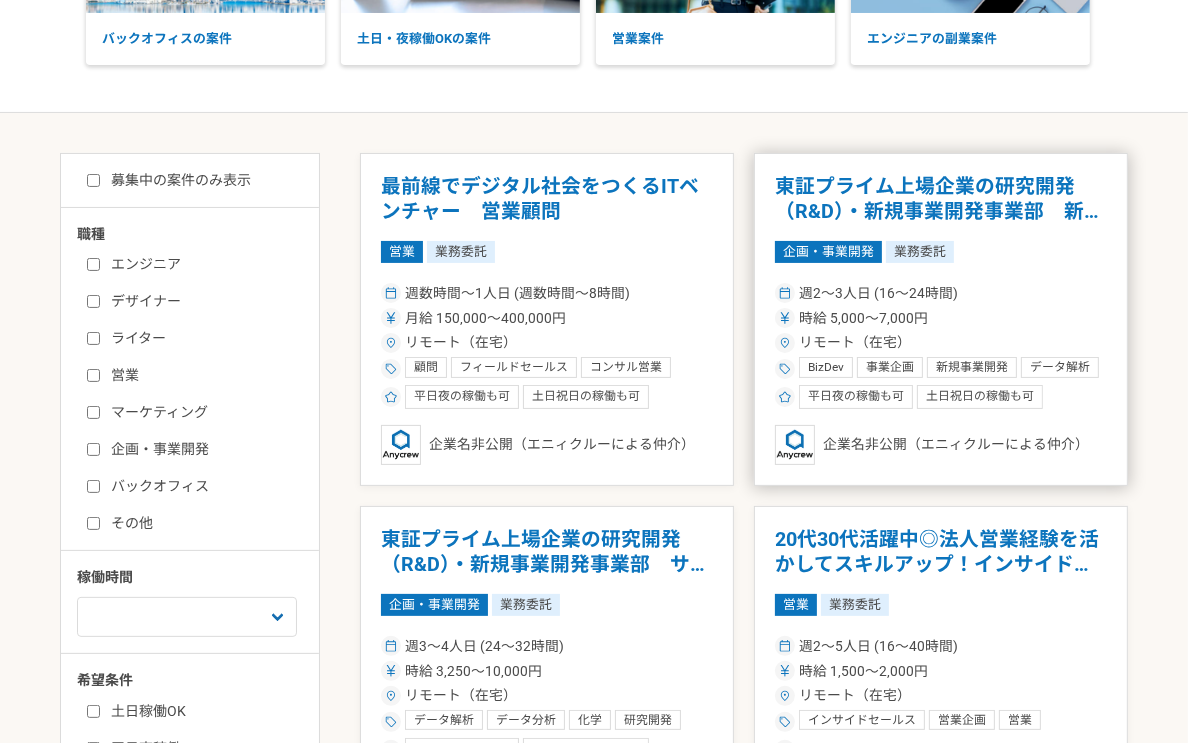 click on "週2〜3人日 (16〜24時間) 時給 5,000〜7,000円 リモート（在宅） BizDev 事業企画 新規事業開発 データ解析 データ分析 化学 研究開発 研究企画 リサーチ 英語 平日夜の稼働も可 土日祝日の稼働も可" at bounding box center (941, 344) 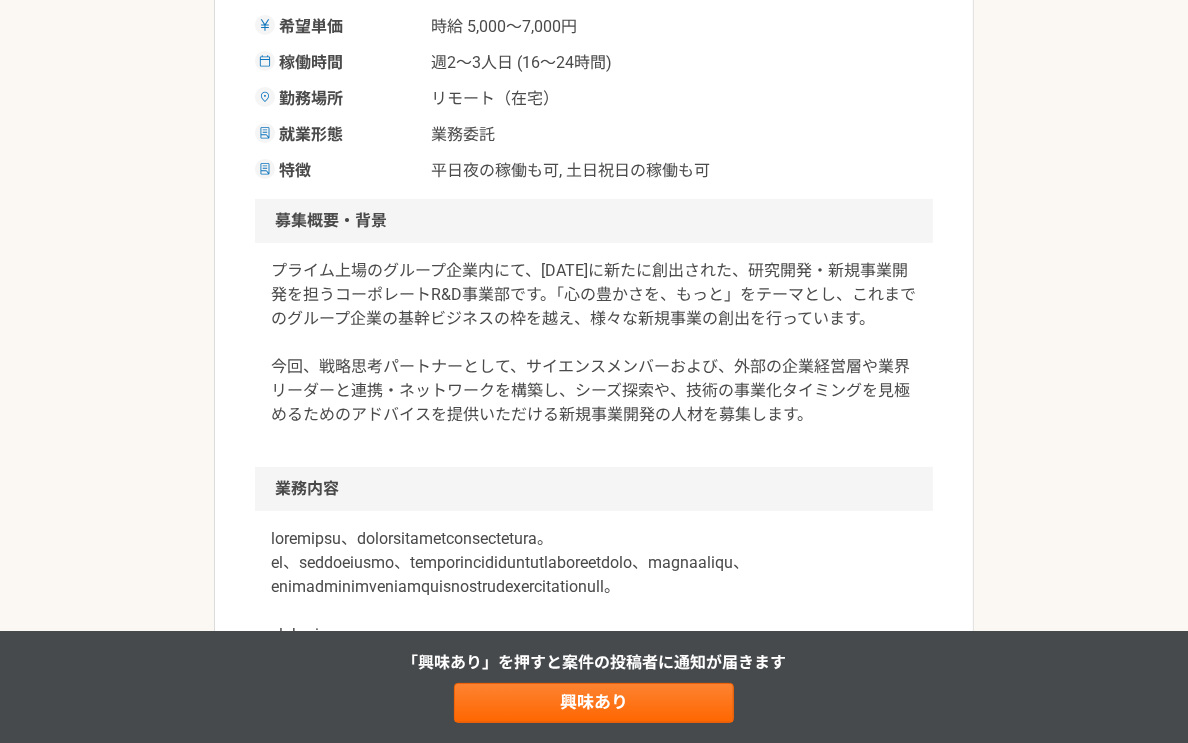 scroll, scrollTop: 434, scrollLeft: 0, axis: vertical 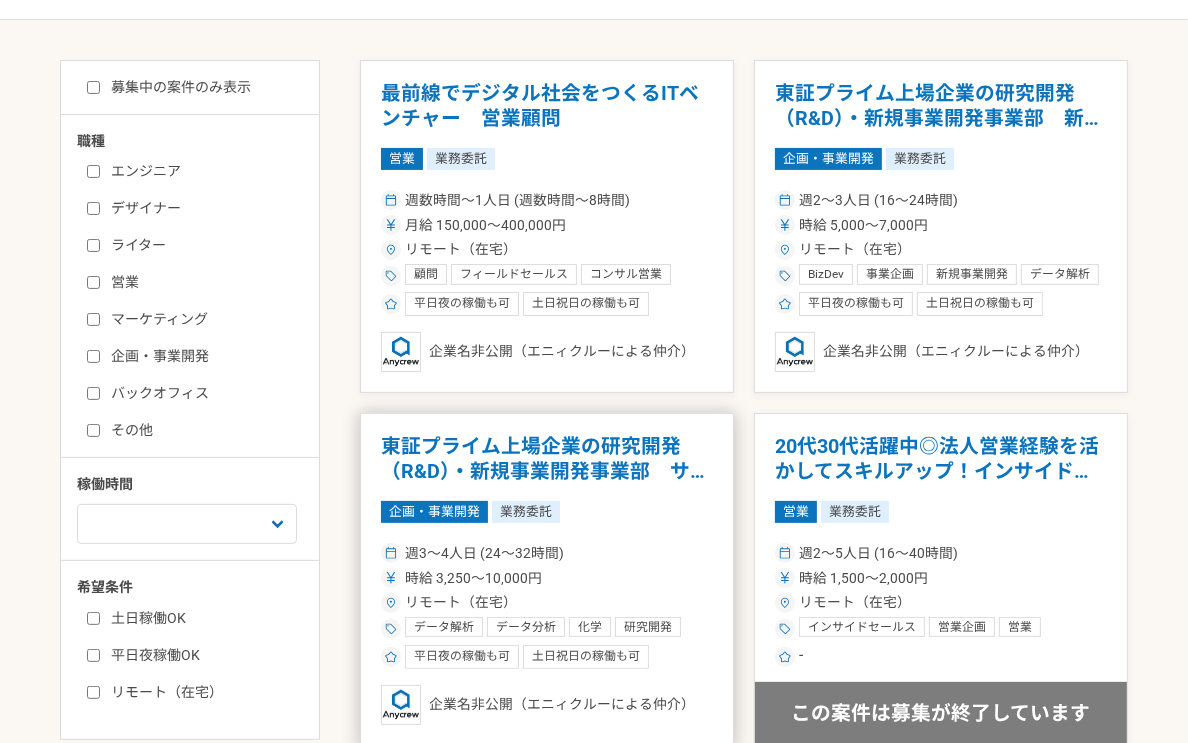 click on "週3〜4人日 (24〜32時間)" at bounding box center (547, 553) 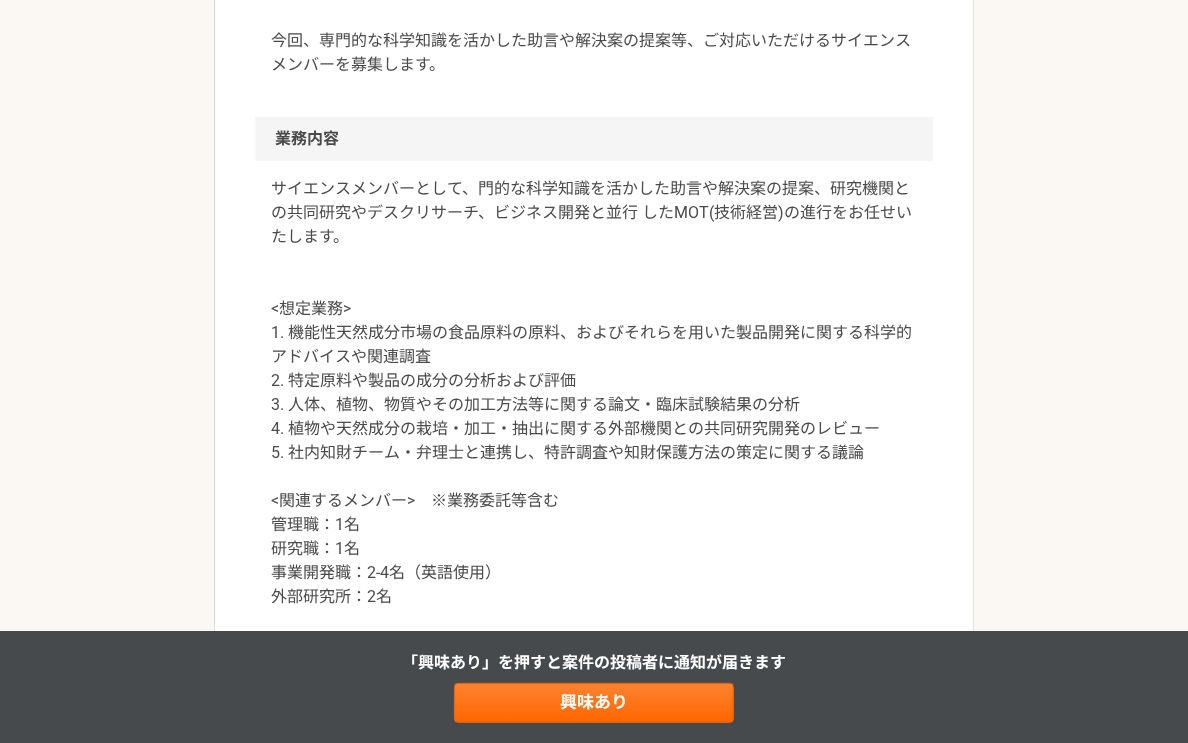 scroll, scrollTop: 0, scrollLeft: 0, axis: both 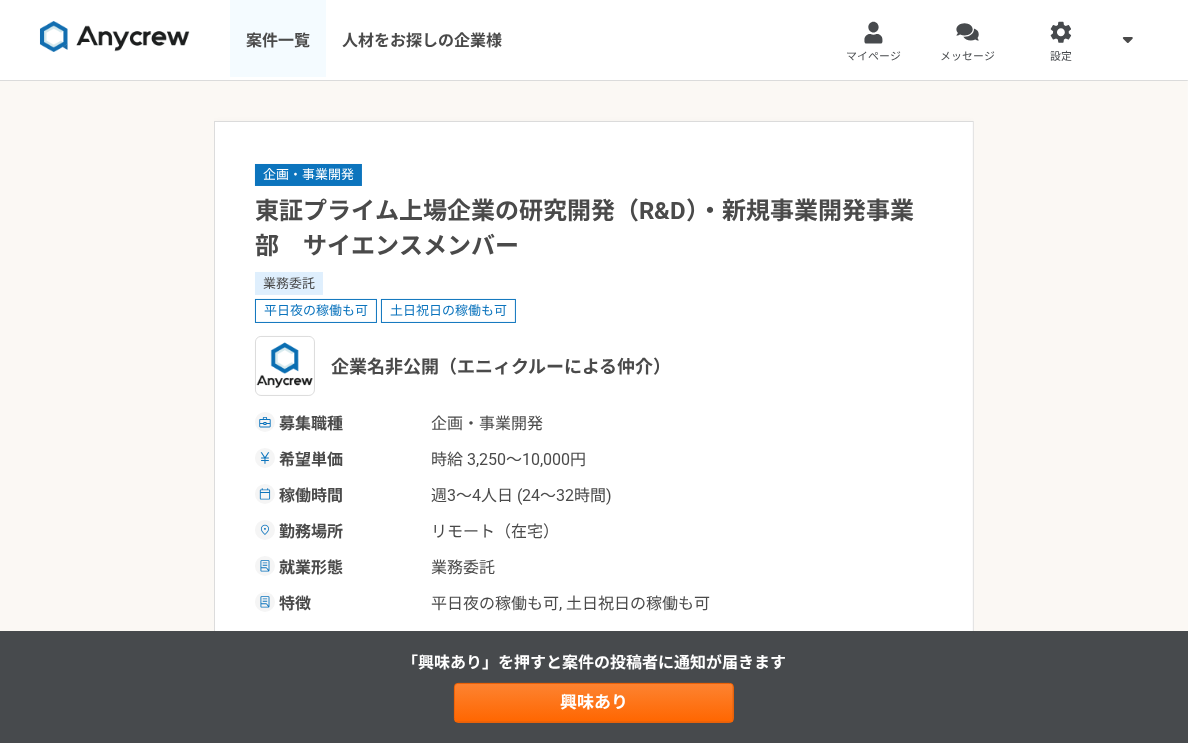 click on "案件一覧" at bounding box center [278, 40] 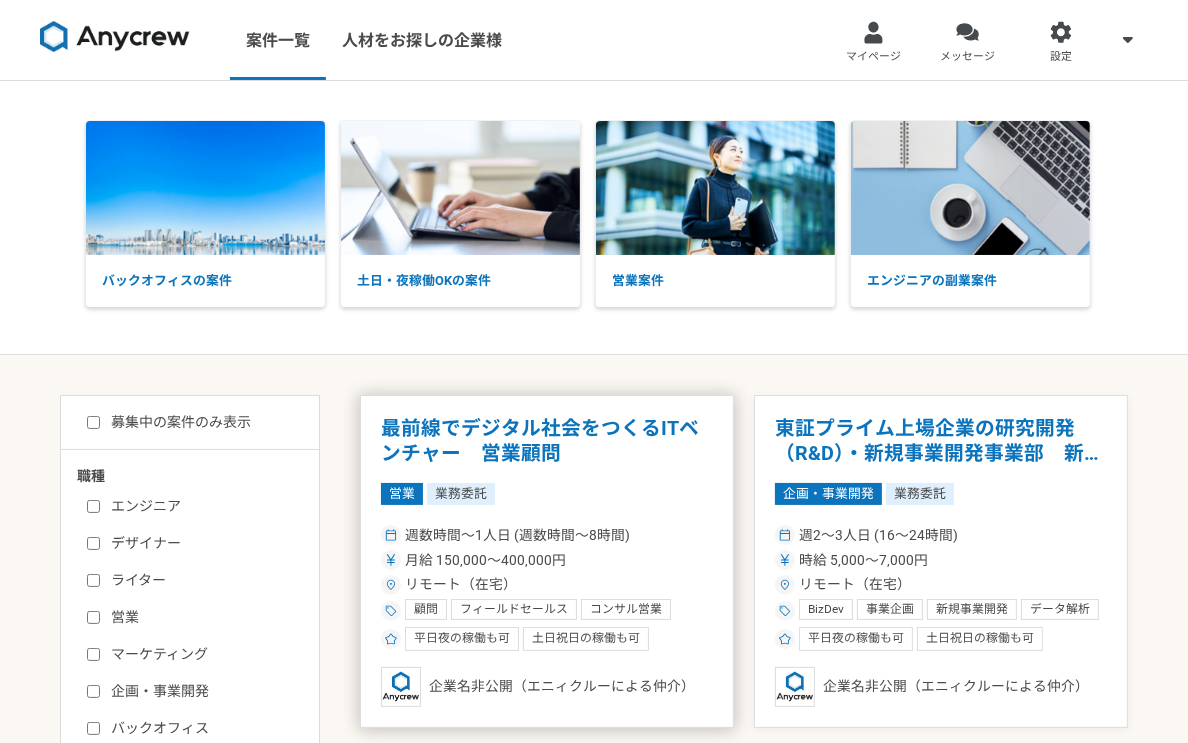 click on "最前線でデジタル社会をつくるITベンチャー　営業顧問 営業 業務委託 週数時間〜1人日 (週数時間〜8時間) 月給 150,000〜400,000円 リモート（在宅） 顧問 フィールドセールス コンサル営業 営業企画 営業 営業顧問 企業調査 平日夜の稼働も可 土日祝日の稼働も可 企業名非公開（エニィクルーによる仲介）" at bounding box center [547, 561] 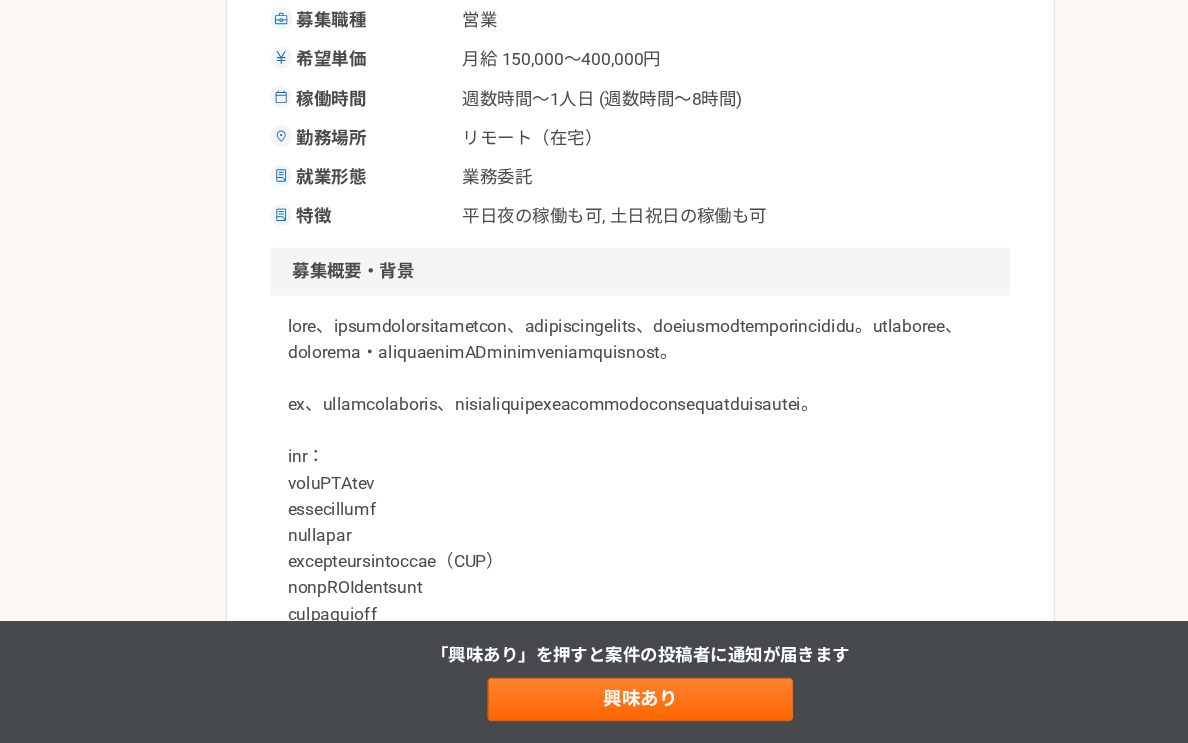 scroll, scrollTop: 318, scrollLeft: 0, axis: vertical 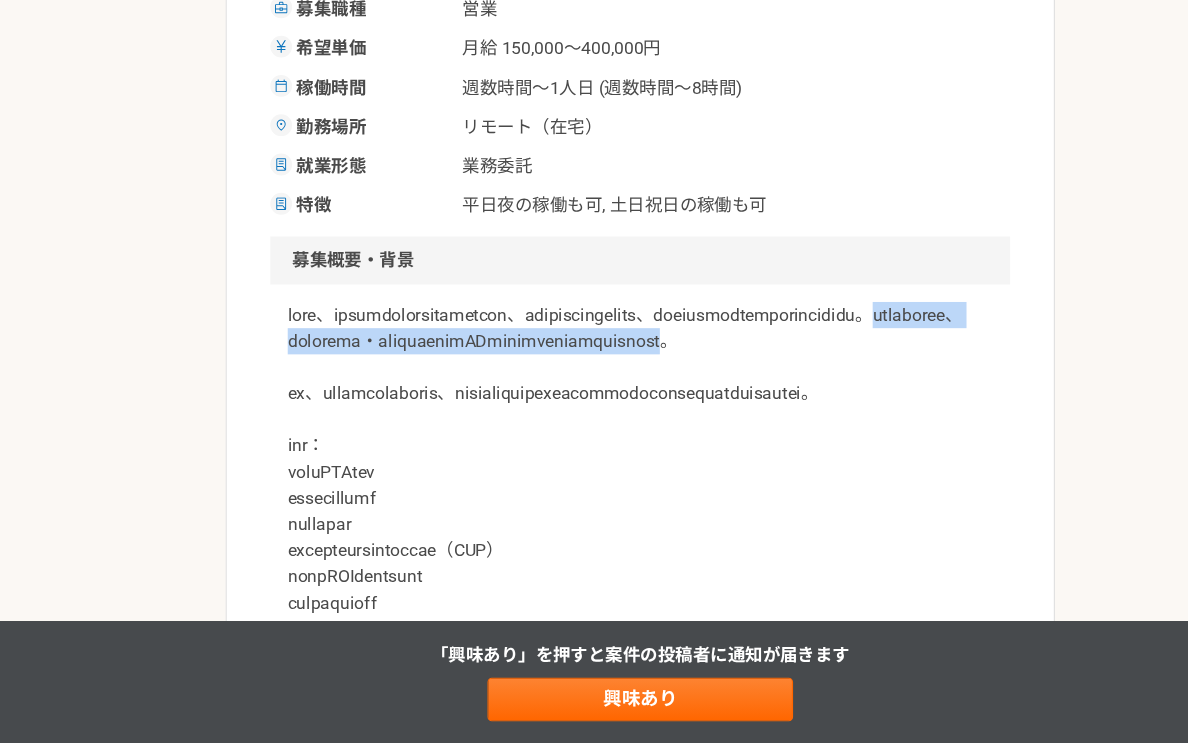 drag, startPoint x: 822, startPoint y: 397, endPoint x: 688, endPoint y: 370, distance: 136.69308 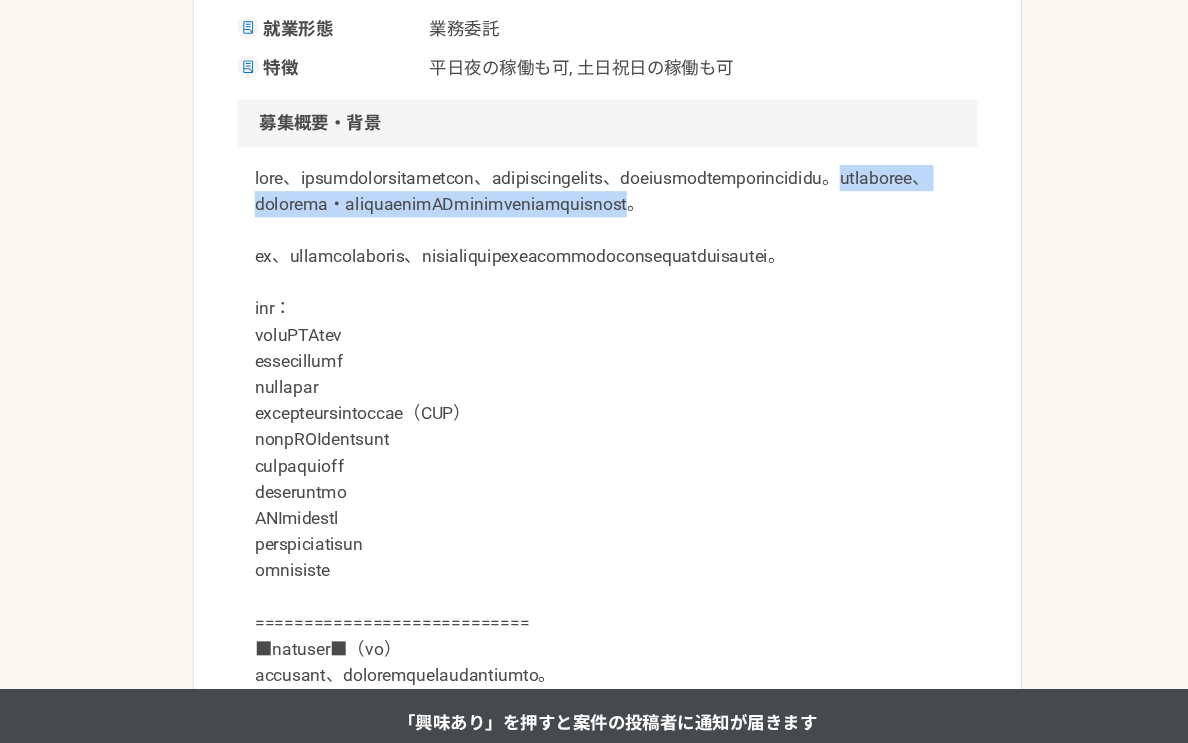 scroll, scrollTop: 500, scrollLeft: 0, axis: vertical 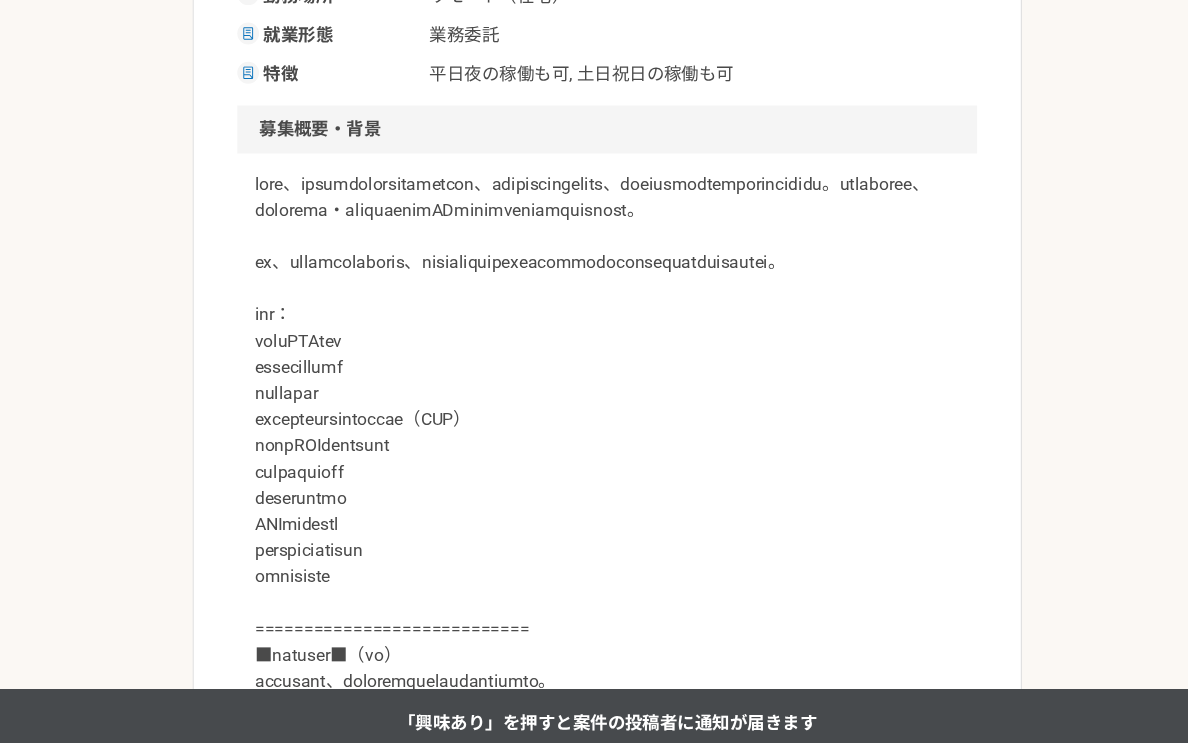 click on "募集概要・背景" at bounding box center (594, 119) 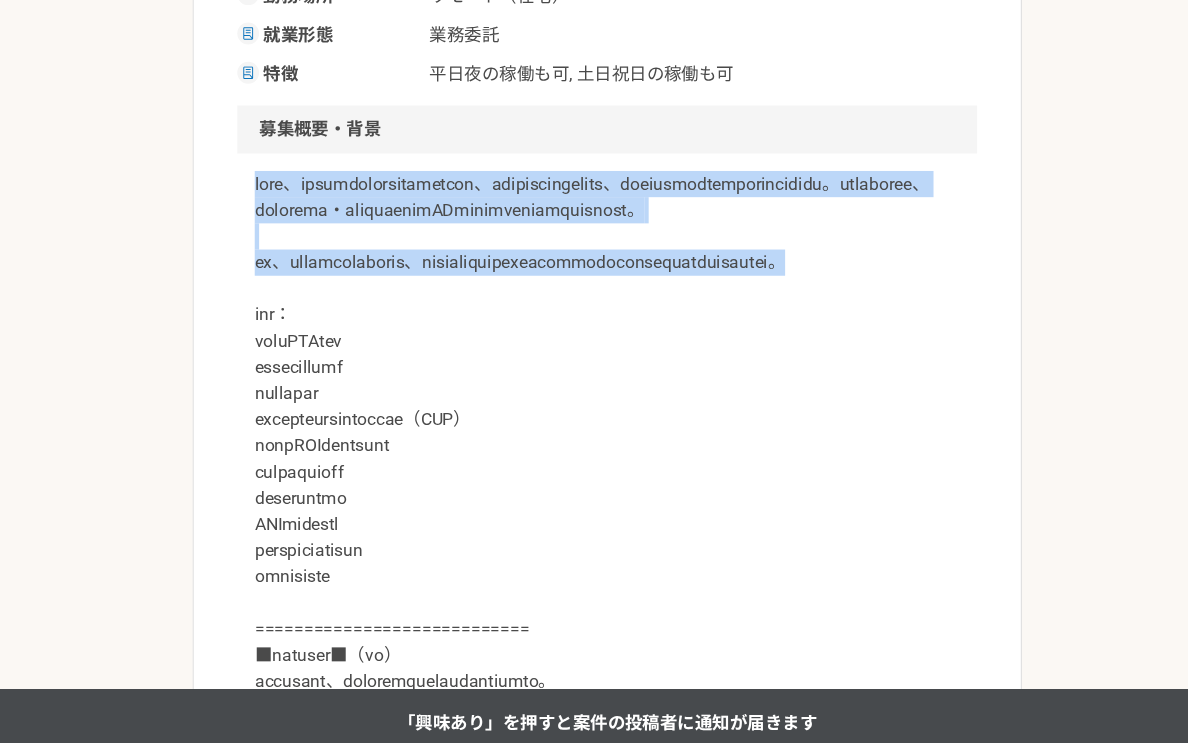 drag, startPoint x: 841, startPoint y: 255, endPoint x: 854, endPoint y: 131, distance: 124.67959 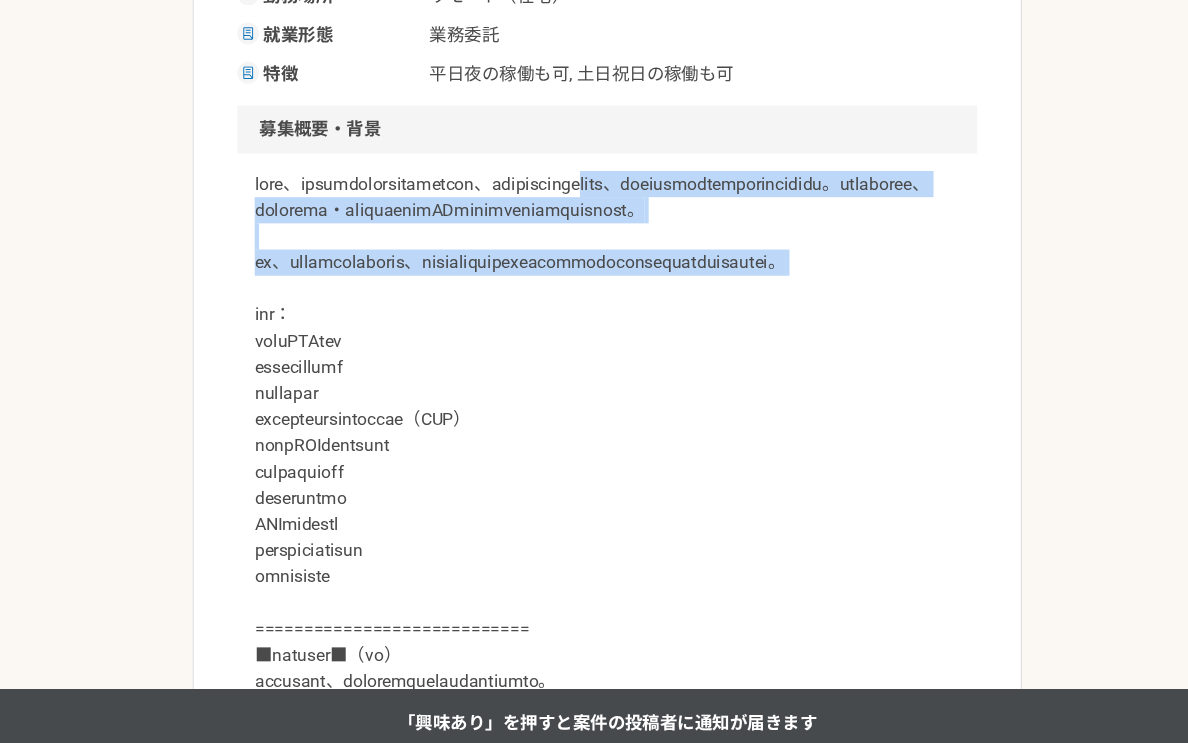 drag, startPoint x: 852, startPoint y: 253, endPoint x: 859, endPoint y: 157, distance: 96.25487 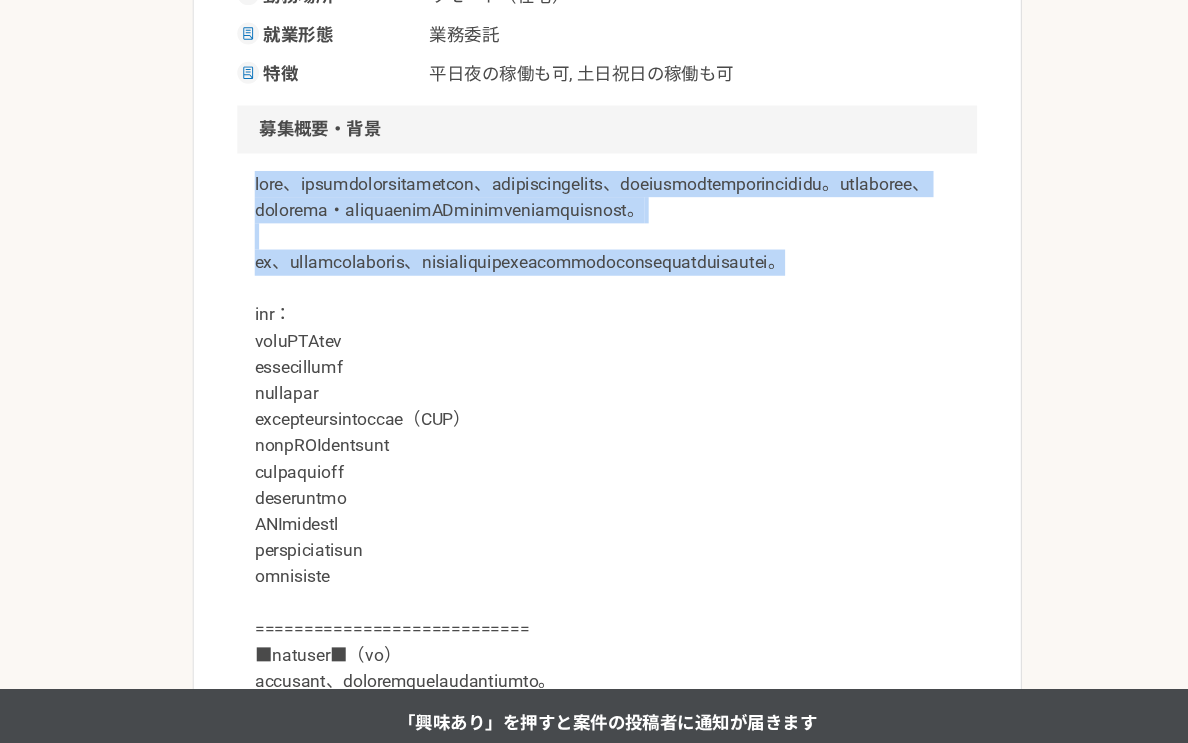 drag, startPoint x: 827, startPoint y: 287, endPoint x: 835, endPoint y: 136, distance: 151.21178 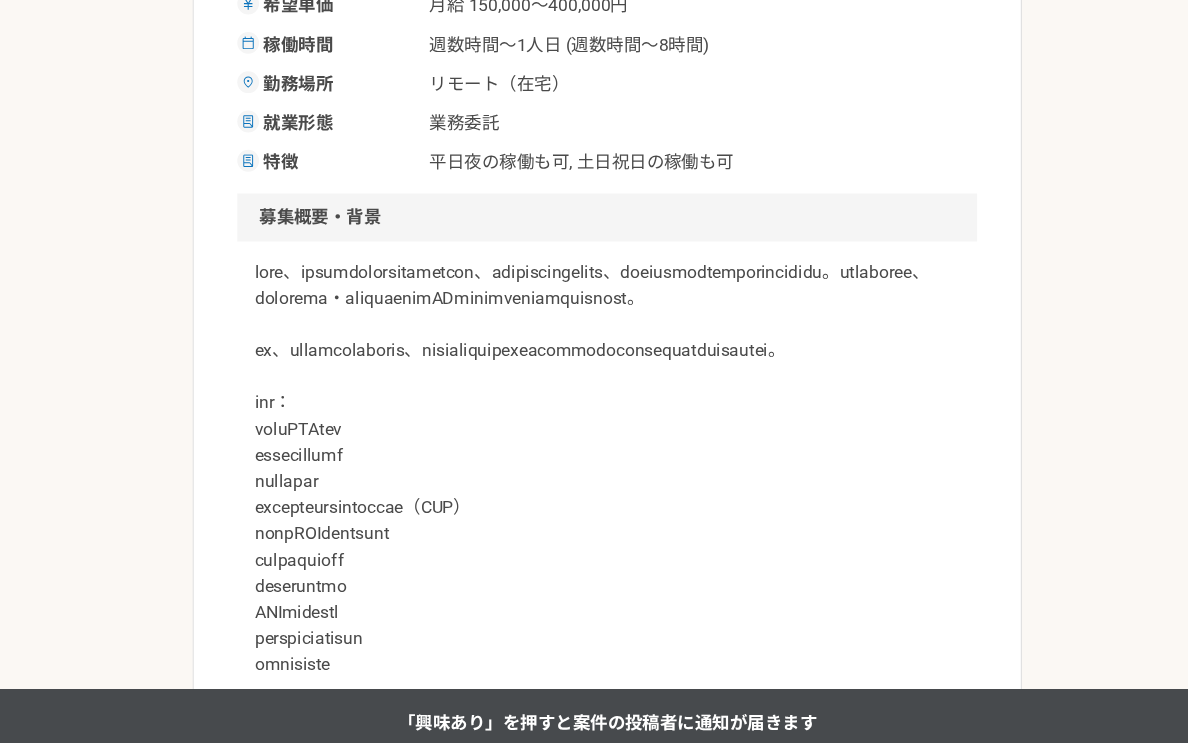 scroll, scrollTop: 419, scrollLeft: 0, axis: vertical 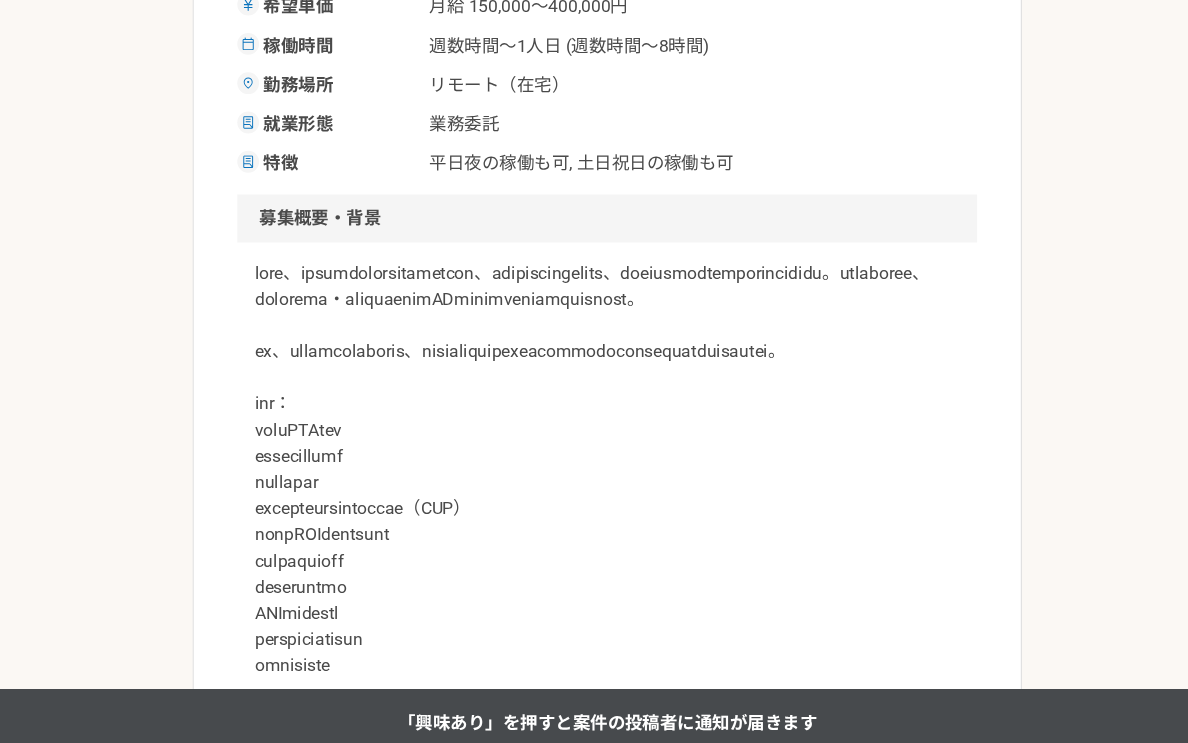 click on "就業形態 業務委託" at bounding box center [594, 114] 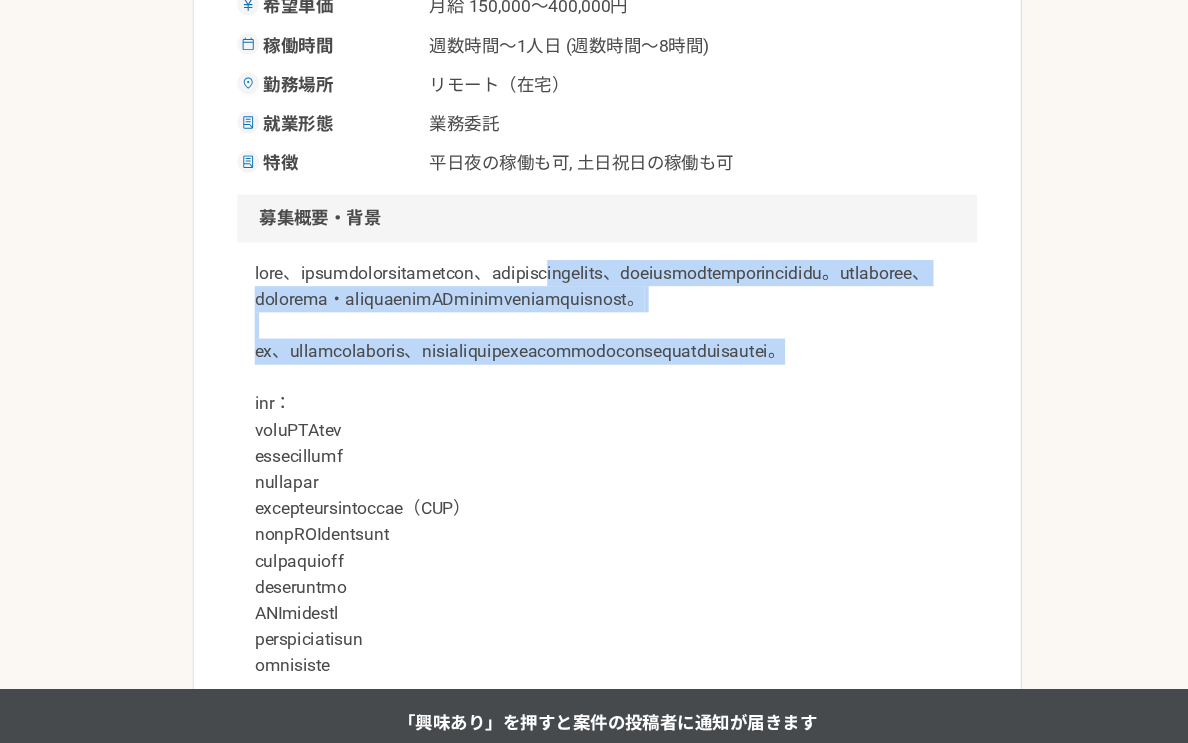 drag, startPoint x: 787, startPoint y: 362, endPoint x: 793, endPoint y: 240, distance: 122.14745 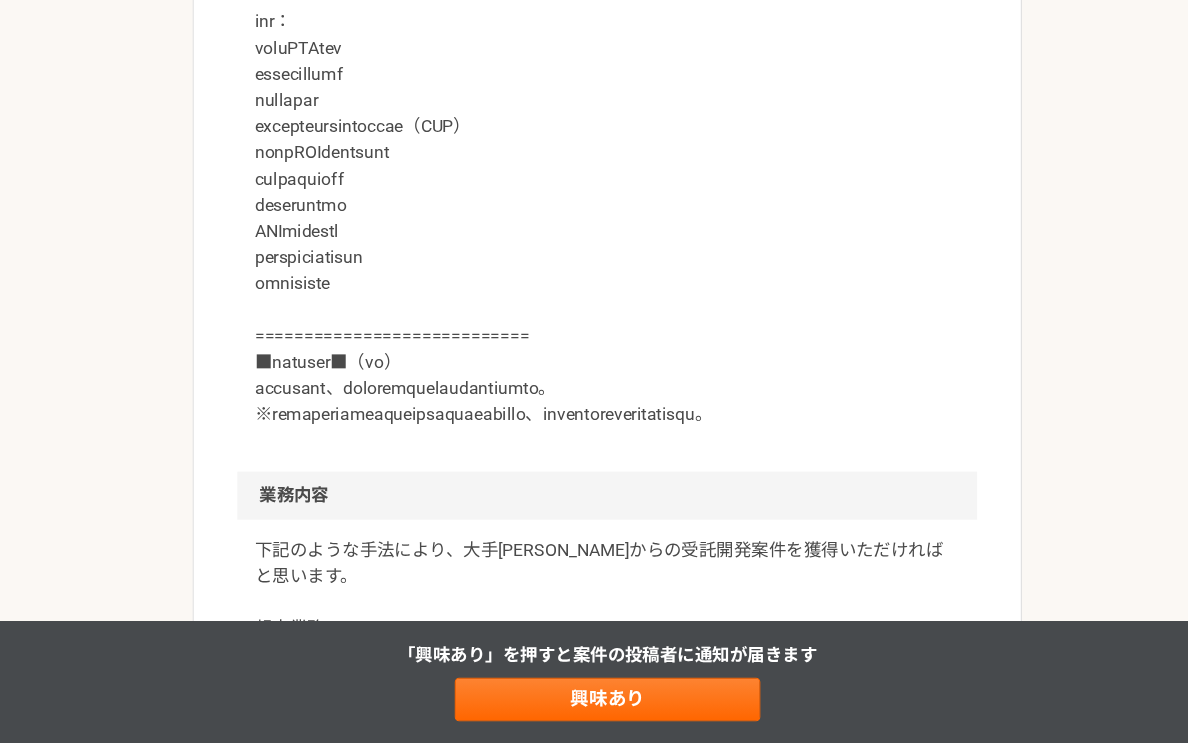 scroll, scrollTop: 706, scrollLeft: 0, axis: vertical 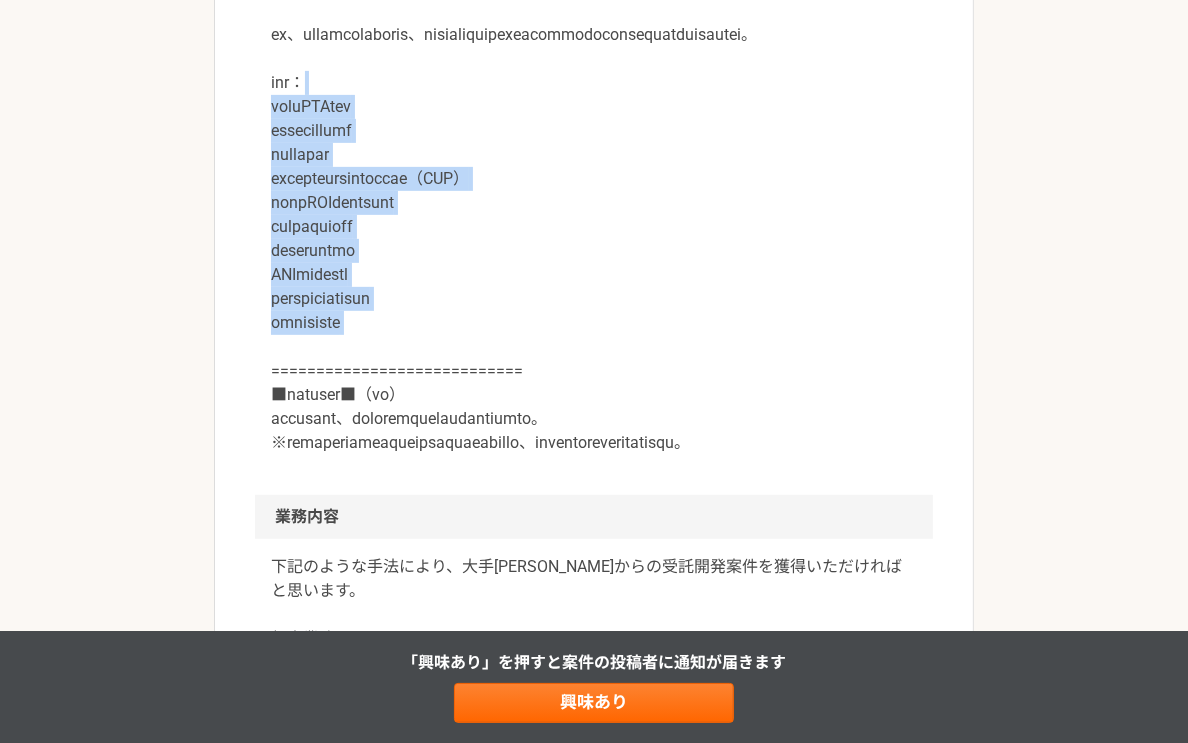 drag, startPoint x: 513, startPoint y: 390, endPoint x: 514, endPoint y: 120, distance: 270.00186 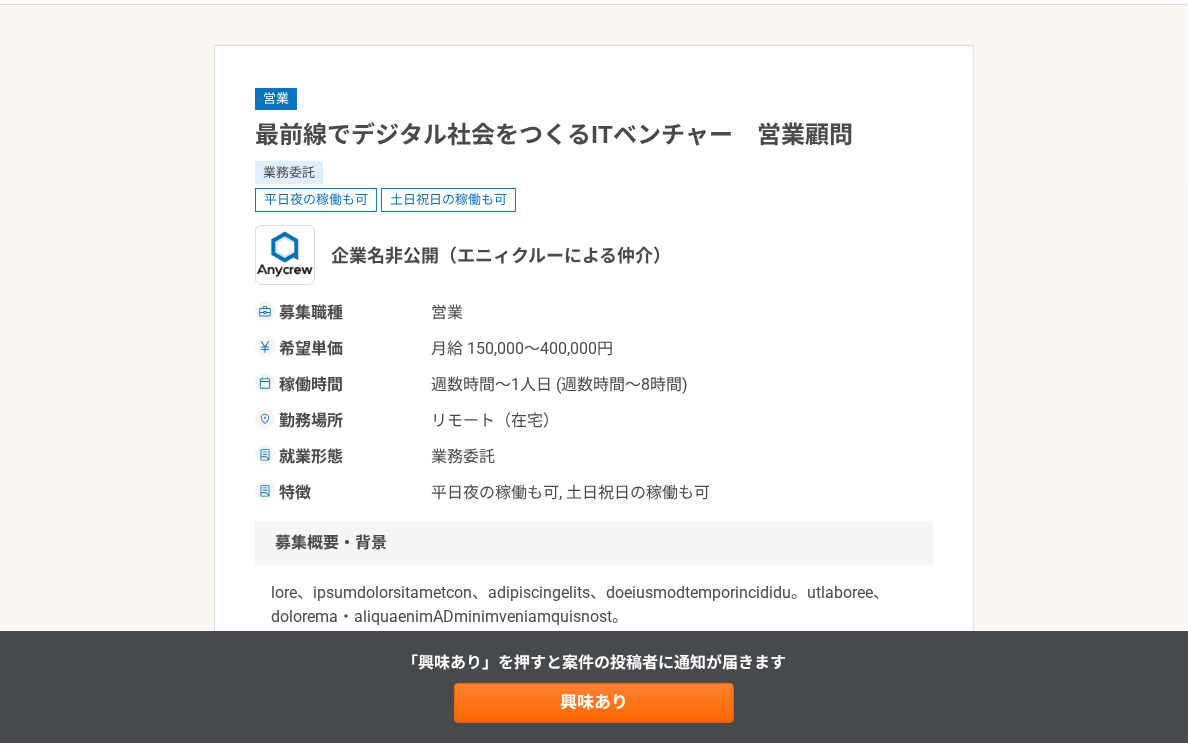 scroll, scrollTop: 0, scrollLeft: 0, axis: both 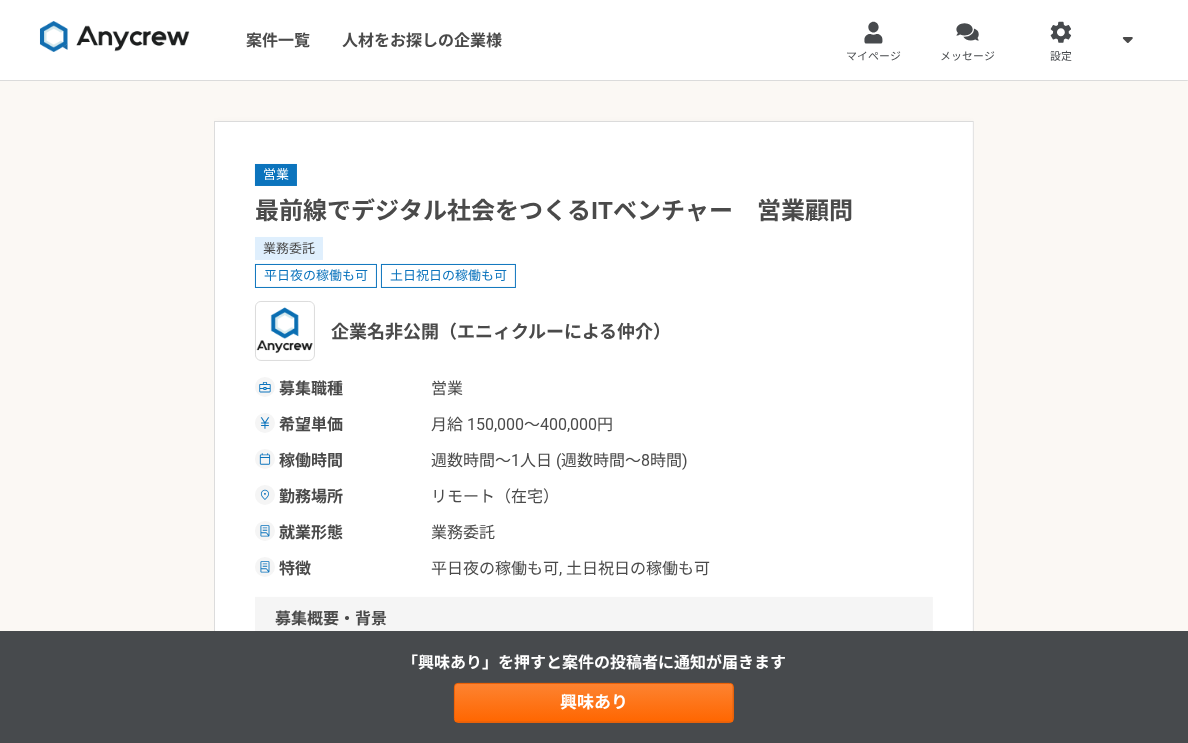 click on "営業 最前線でデジタル社会をつくるITベンチャー　営業顧問 業務委託 平日夜の稼働も可 土日祝日の稼働も可 企業名非公開（エニィクルーによる仲介） 募集職種 営業 希望単価 月給 150,000〜400,000円 稼働時間 週数時間〜1人日 (週数時間〜8時間) 勤務場所 リモート（在宅） 就業形態 業務委託 特徴 平日夜の稼働も可, 土日祝日の稼働も可 募集概要・背景 業務内容 下記のような手法により、大手クライアントからの受託開発案件を獲得いただければと思います。
想定業務：
・ニーズのありそうな企業調査
・周辺人脈の整理、確認
・キーパーソン周辺へのお声がけ
・社内メンバーへの連携
・商談や打ち合わせへの同席（月二回程度） 求める人物像 求めるスキル 顧問 フィールドセールス コンサル営業 営業企画 営業 営業顧問 企業調査 その他の条件・環境" at bounding box center [594, 1382] 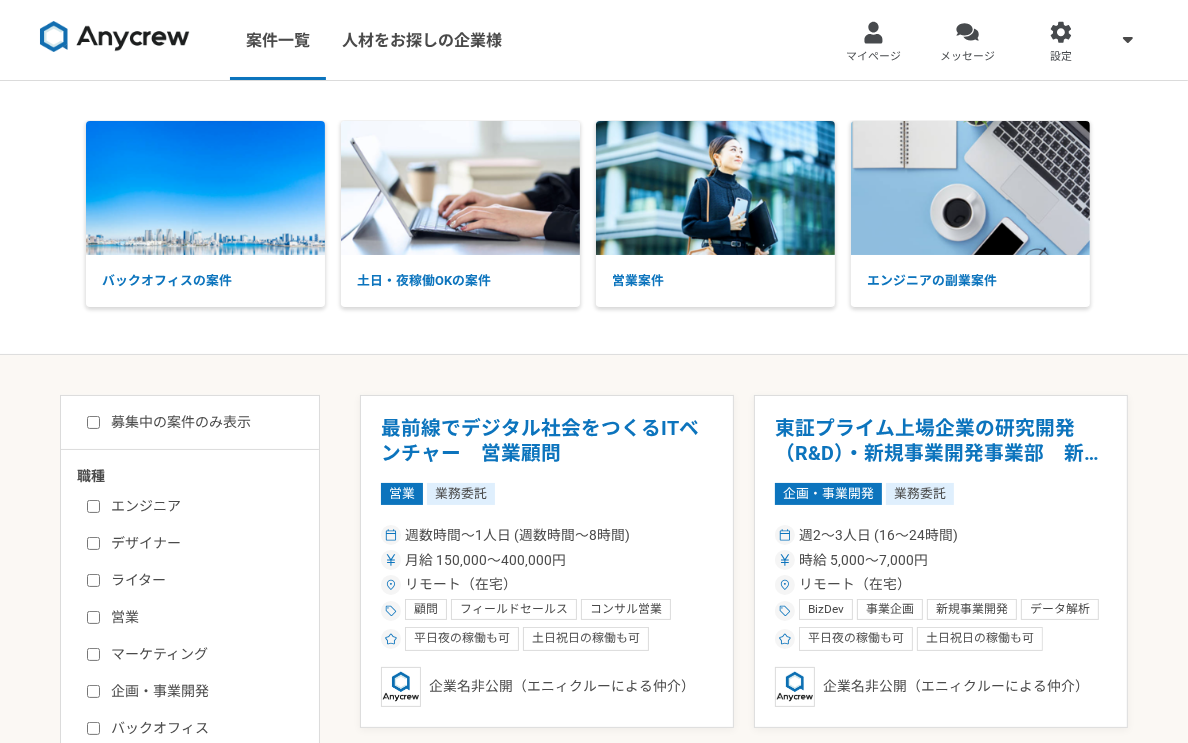 click on "募集中の案件のみ表示 職種 エンジニア デザイナー ライター 営業 マーケティング 企画・事業開発 バックオフィス その他 稼働時間 週1人日（8時間）以下 週2人日（16時間）以下 週3人日（24時間）以下 週4人日（32時間）以下 週5人日（40時間）以下 希望条件 土日稼働OK 平日夜稼働OK リモート（在宅） 最前線でデジタル社会をつくるITベンチャー　営業顧問 営業 業務委託 週数時間〜1人日 (週数時間〜8時間) 月給 150,000〜400,000円 リモート（在宅） 顧問 フィールドセールス コンサル営業 営業企画 営業 営業顧問 企業調査 平日夜の稼働も可 土日祝日の稼働も可 企業名非公開（エニィクルーによる仲介） 東証プライム上場企業の研究開発（R&D）・新規事業開発事業部　新規事業開発 企画・事業開発 業務委託 週2〜3人日 (16〜24時間) 時給 5,000〜7,000円 BizDev 化学 - -" at bounding box center [594, 2229] 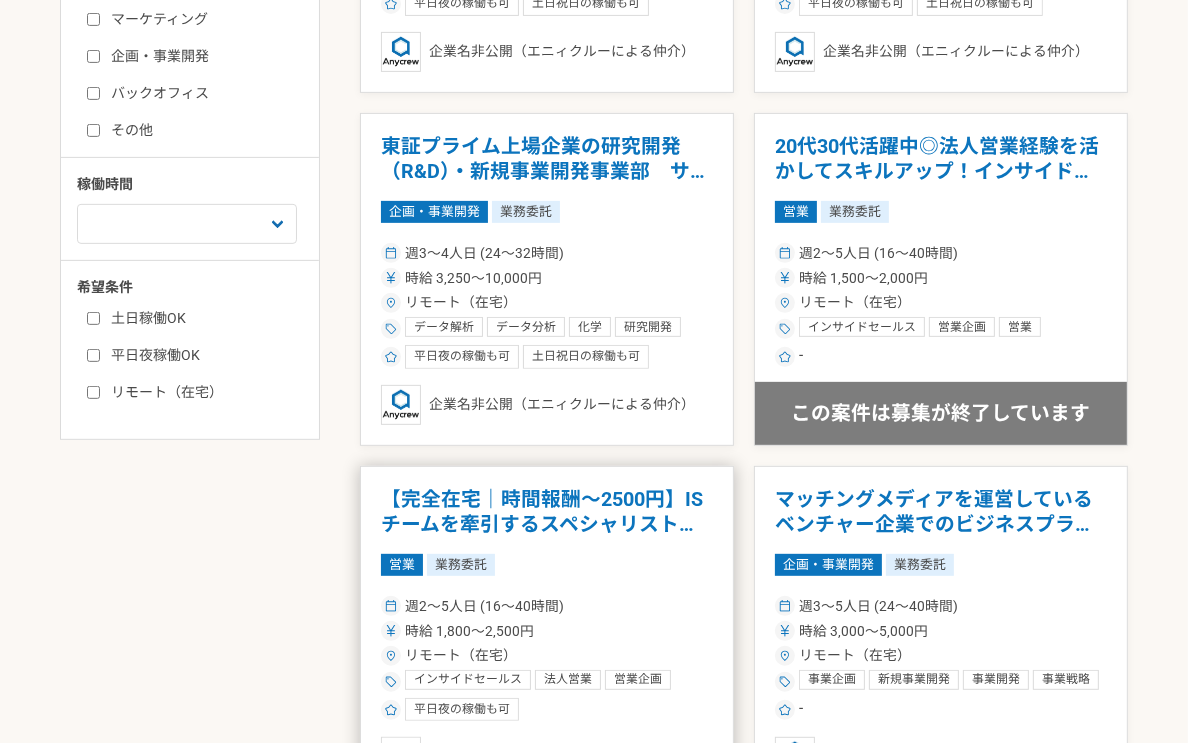 scroll, scrollTop: 666, scrollLeft: 0, axis: vertical 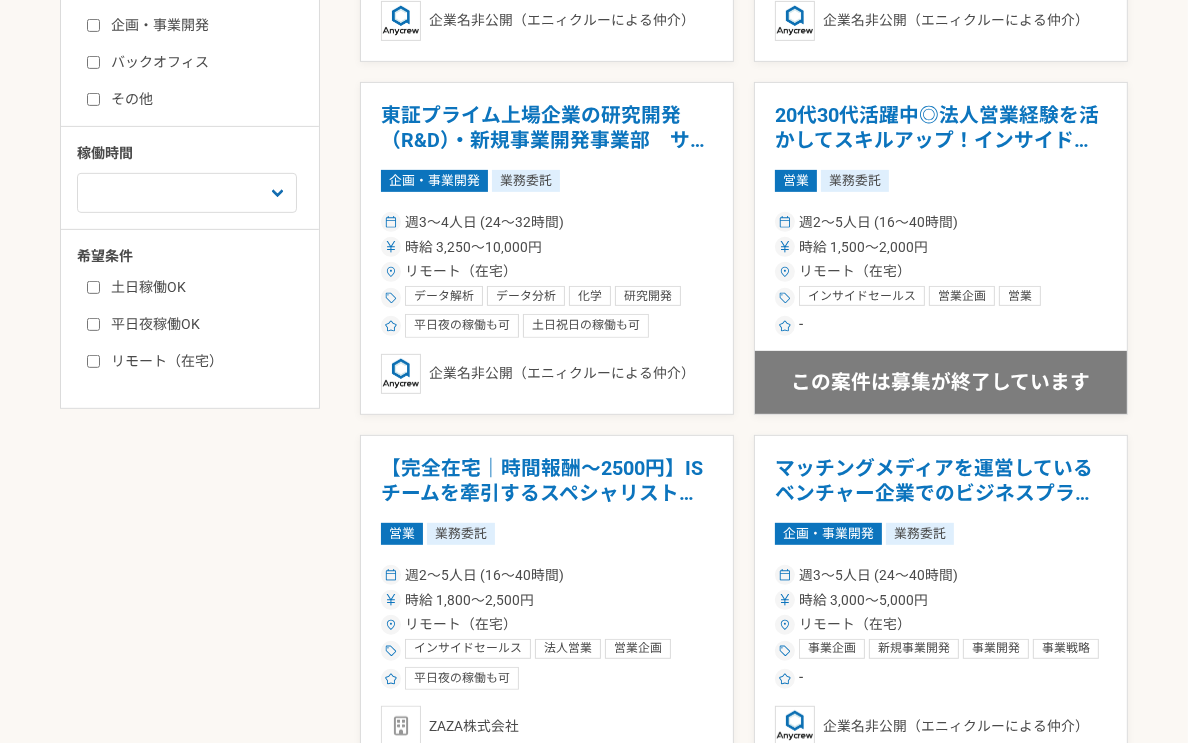 click on "募集中の案件のみ表示 職種 エンジニア デザイナー ライター 営業 マーケティング 企画・事業開発 バックオフィス その他 稼働時間 週1人日（8時間）以下 週2人日（16時間）以下 週3人日（24時間）以下 週4人日（32時間）以下 週5人日（40時間）以下 希望条件 土日稼働OK 平日夜稼働OK リモート（在宅）" at bounding box center [190, 69] 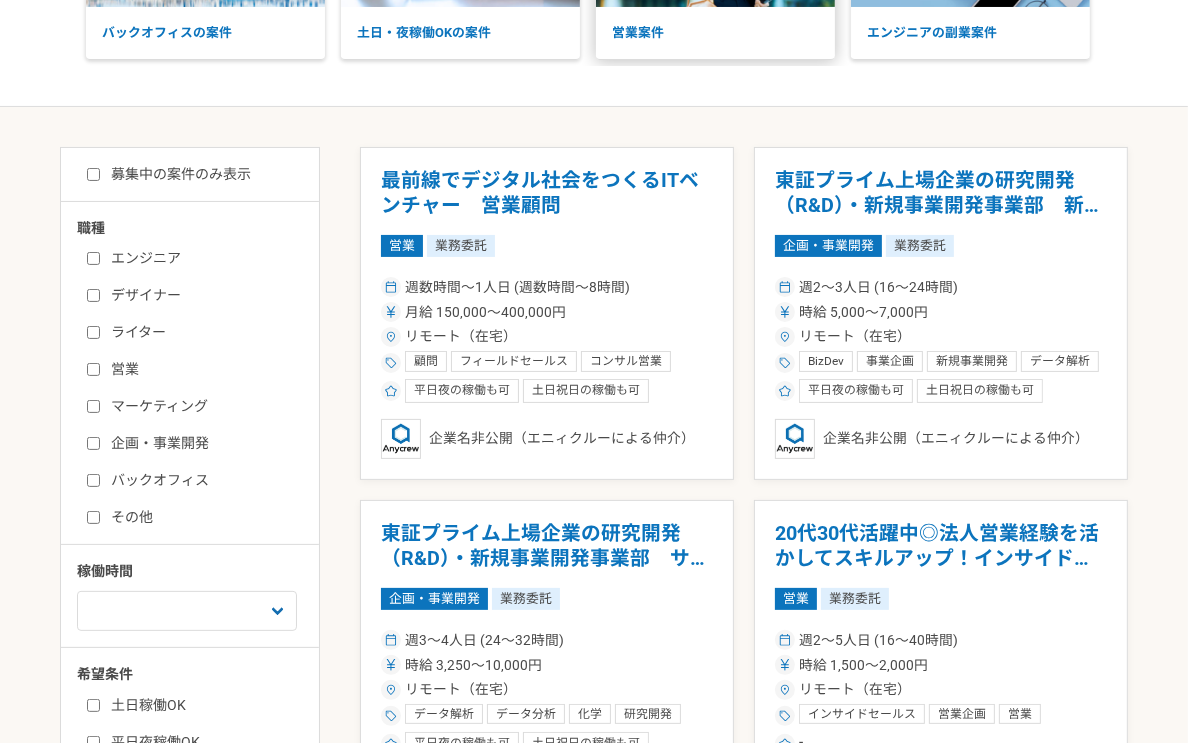scroll, scrollTop: 279, scrollLeft: 0, axis: vertical 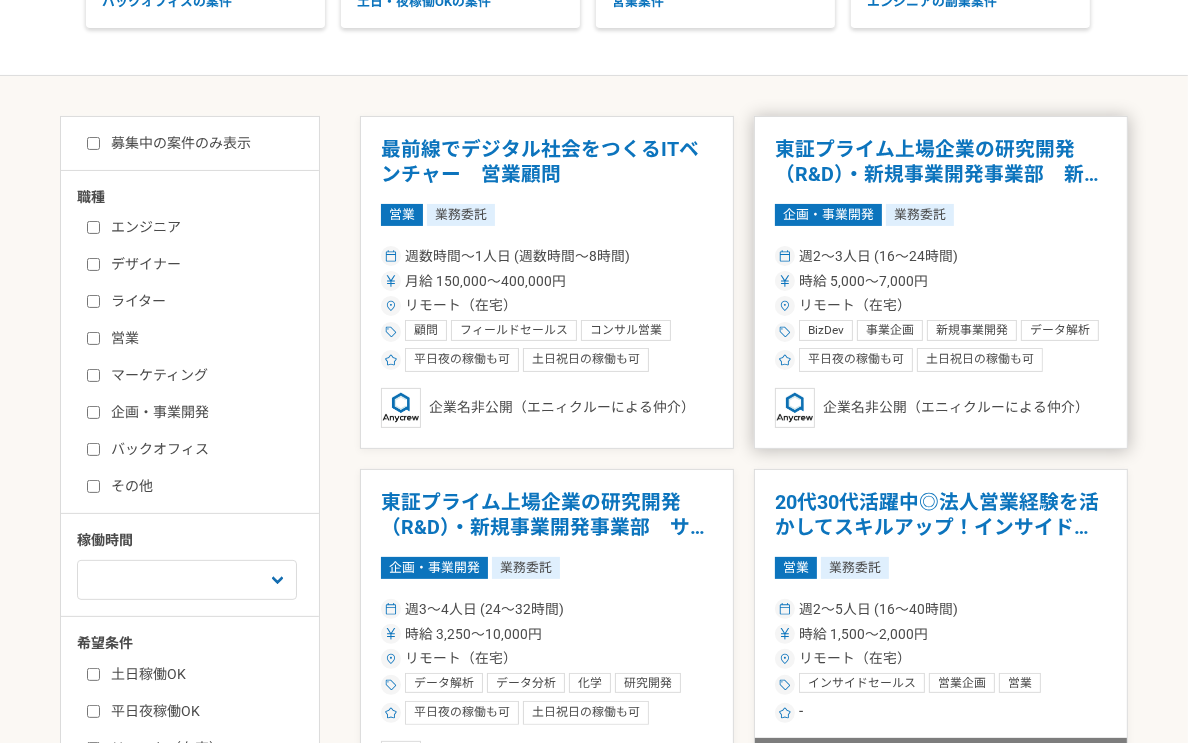 click on "週2〜3人日 (16〜24時間)" at bounding box center [941, 256] 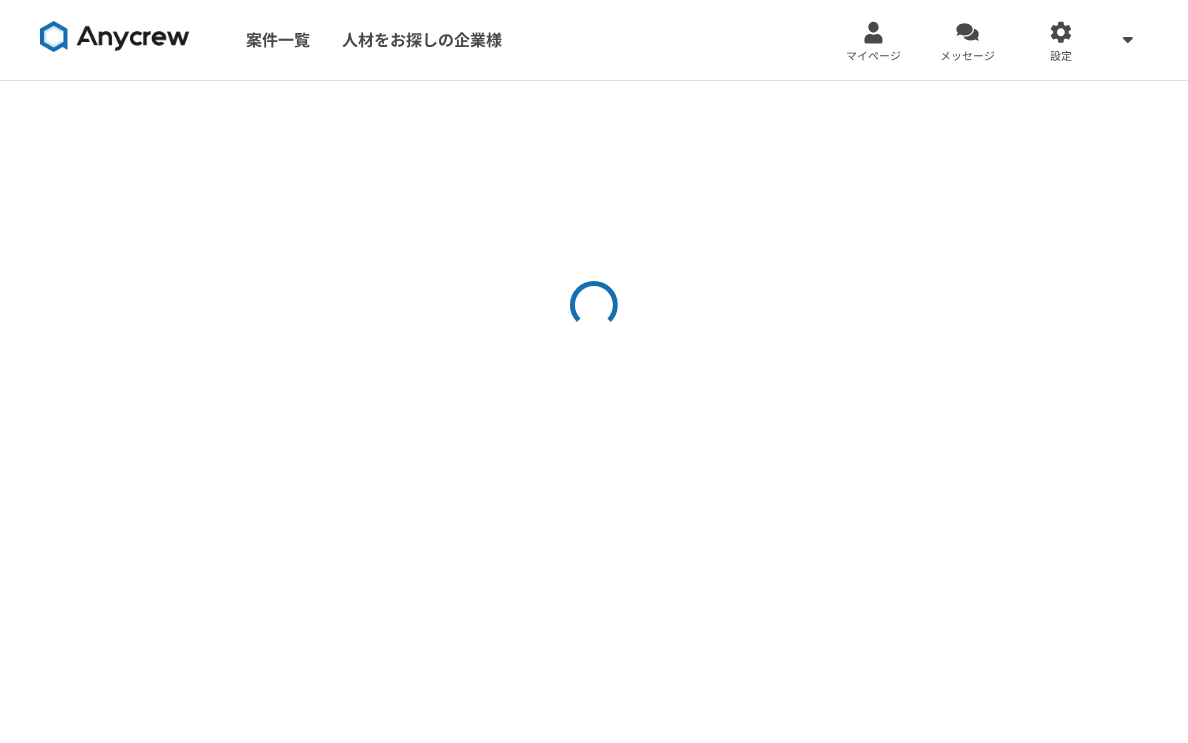 scroll, scrollTop: 0, scrollLeft: 0, axis: both 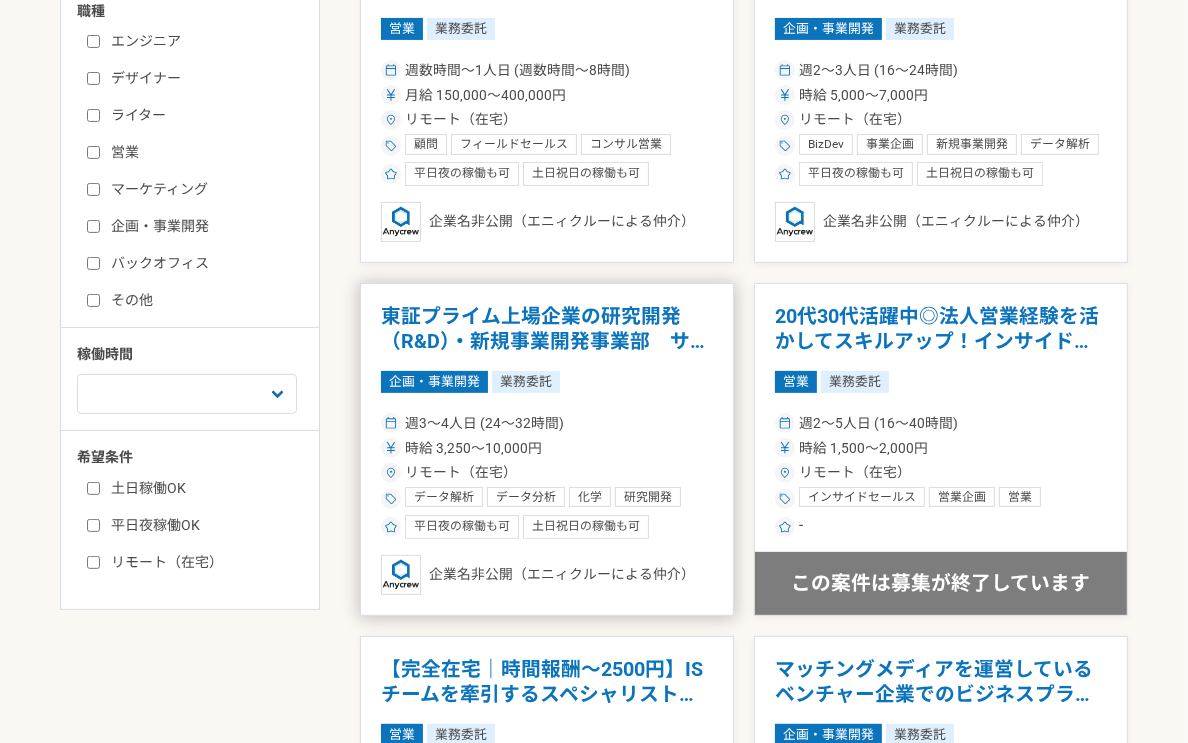 click on "週3〜4人日 (24〜32時間)" at bounding box center [547, 423] 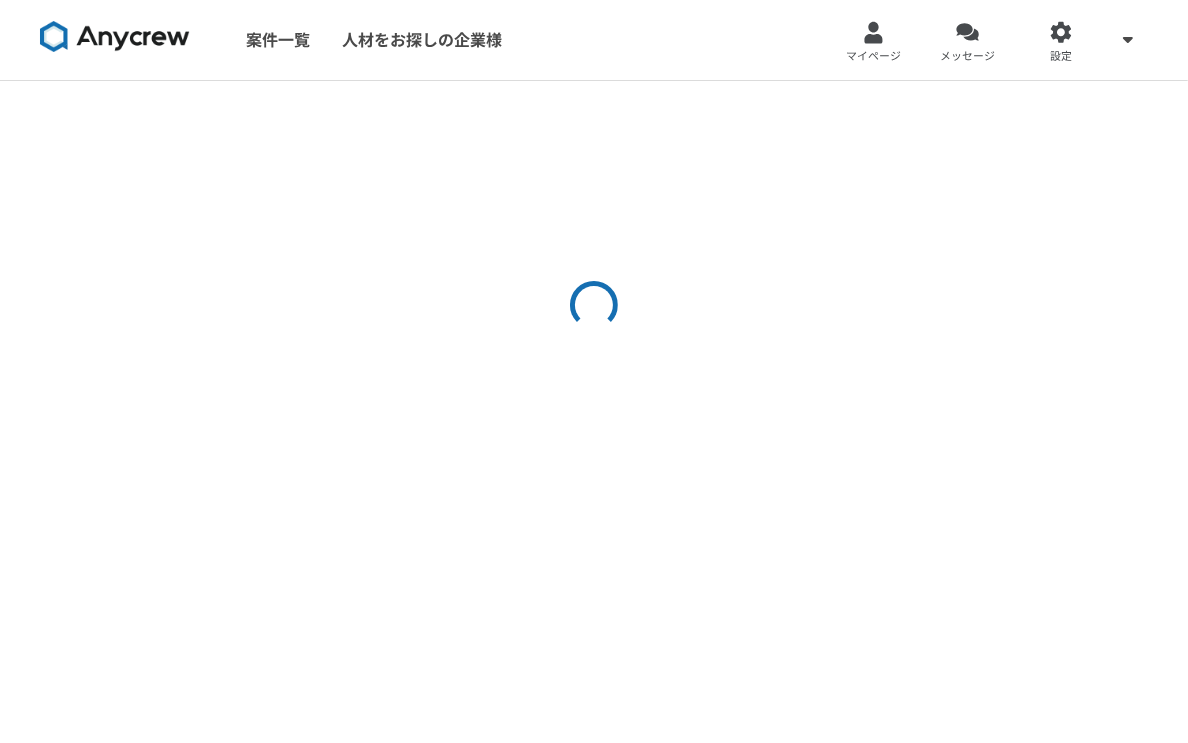 scroll, scrollTop: 0, scrollLeft: 0, axis: both 